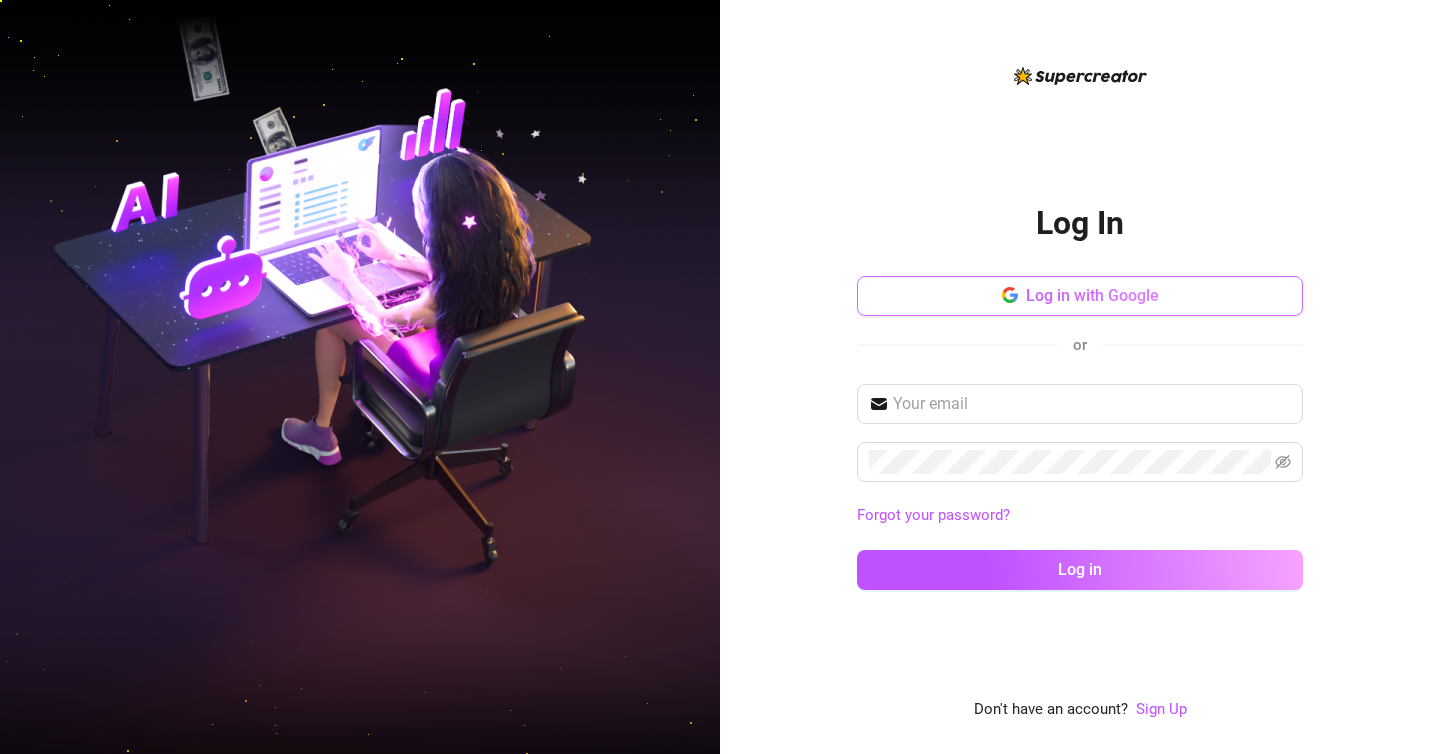 scroll, scrollTop: 0, scrollLeft: 0, axis: both 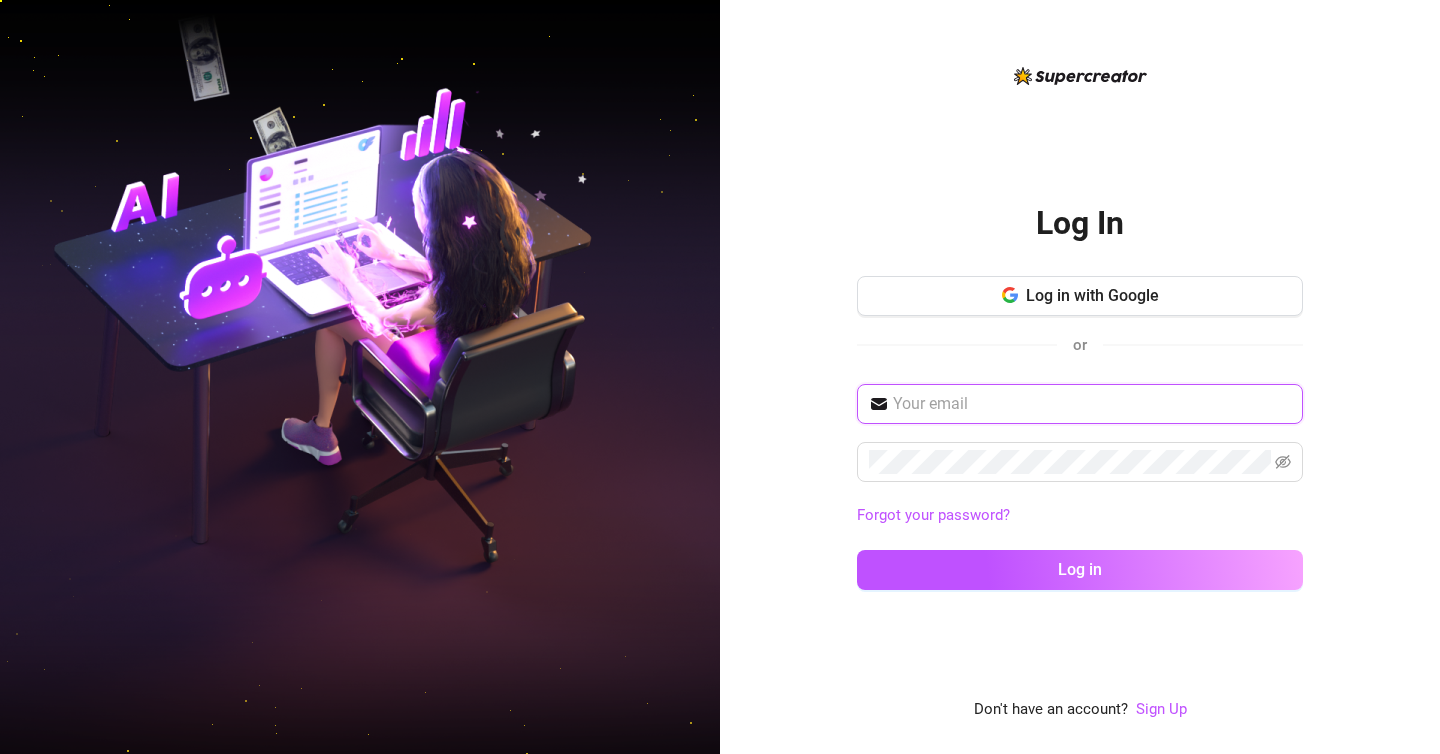 click at bounding box center [1092, 404] 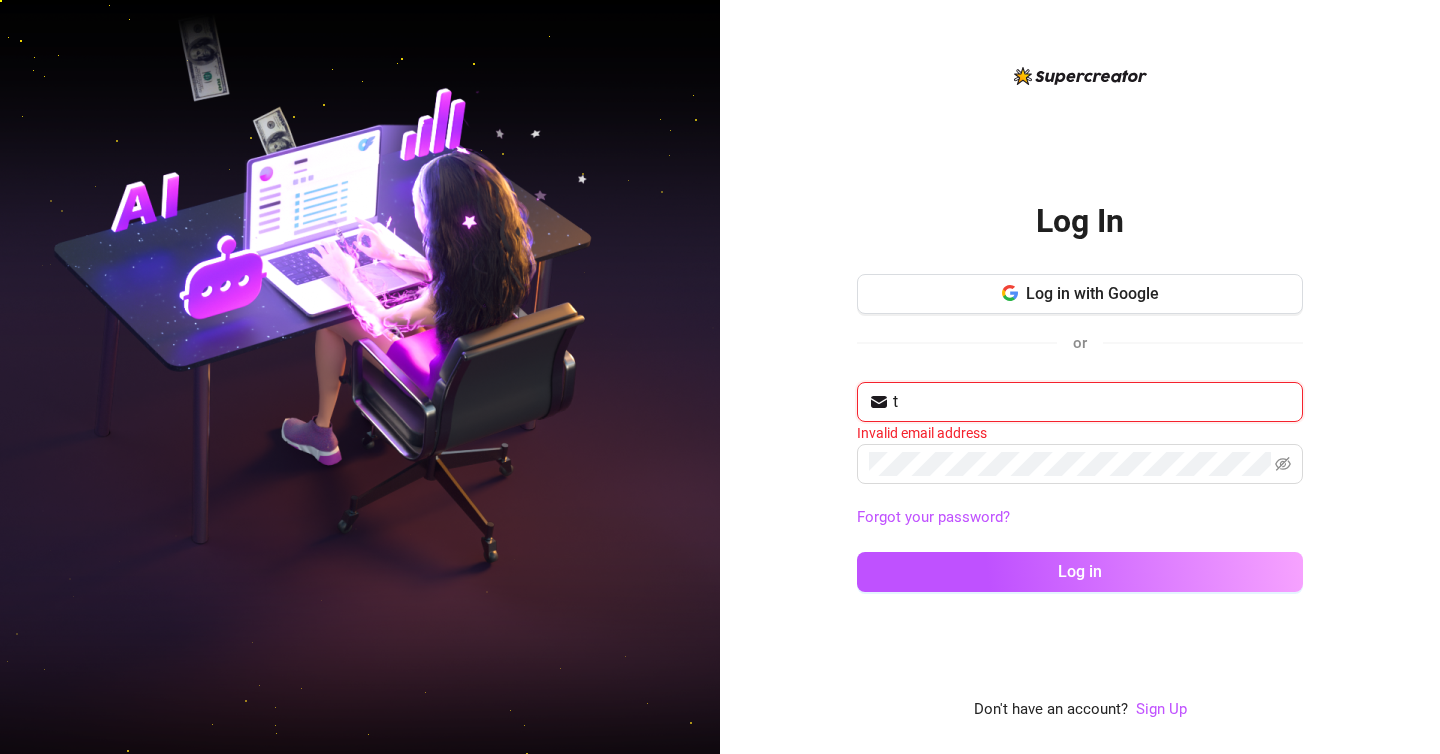 type on "[USERNAME]@example.com" 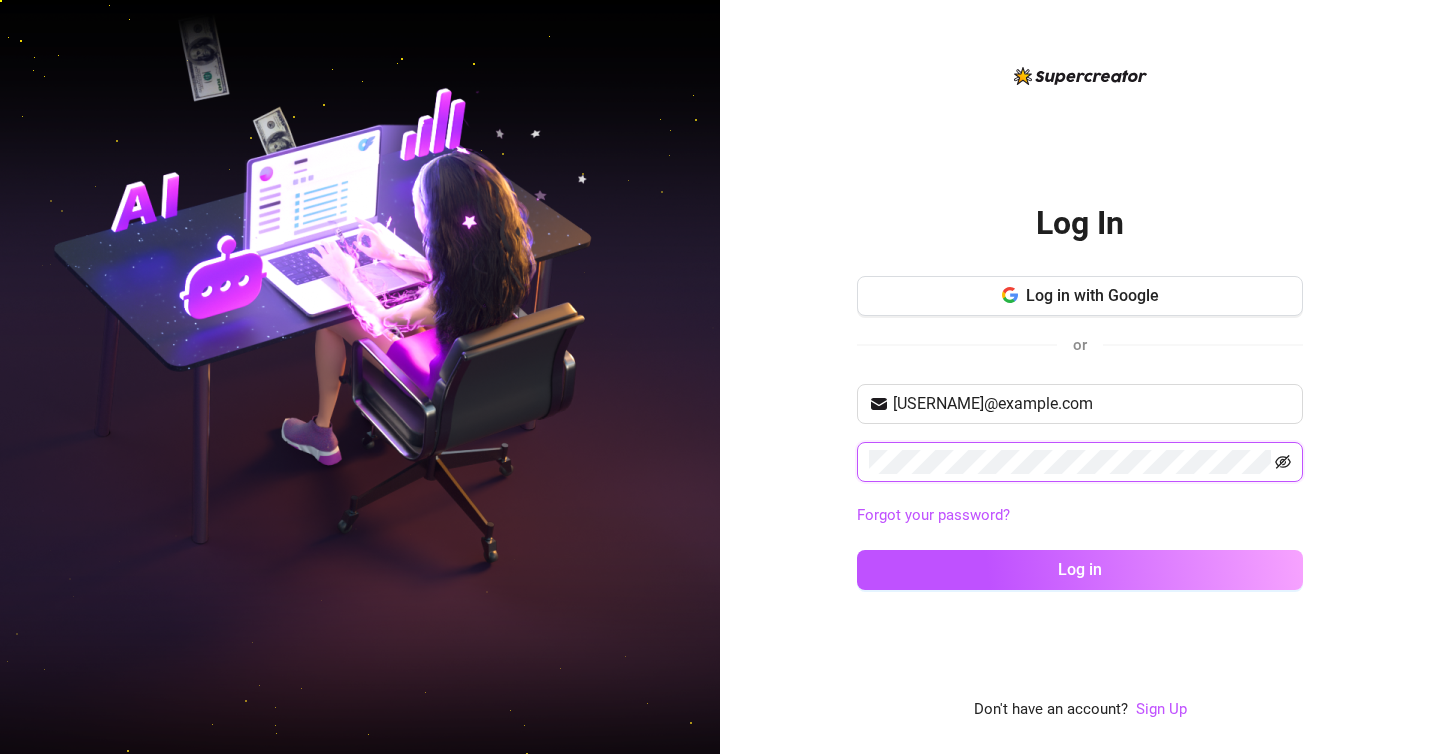 click 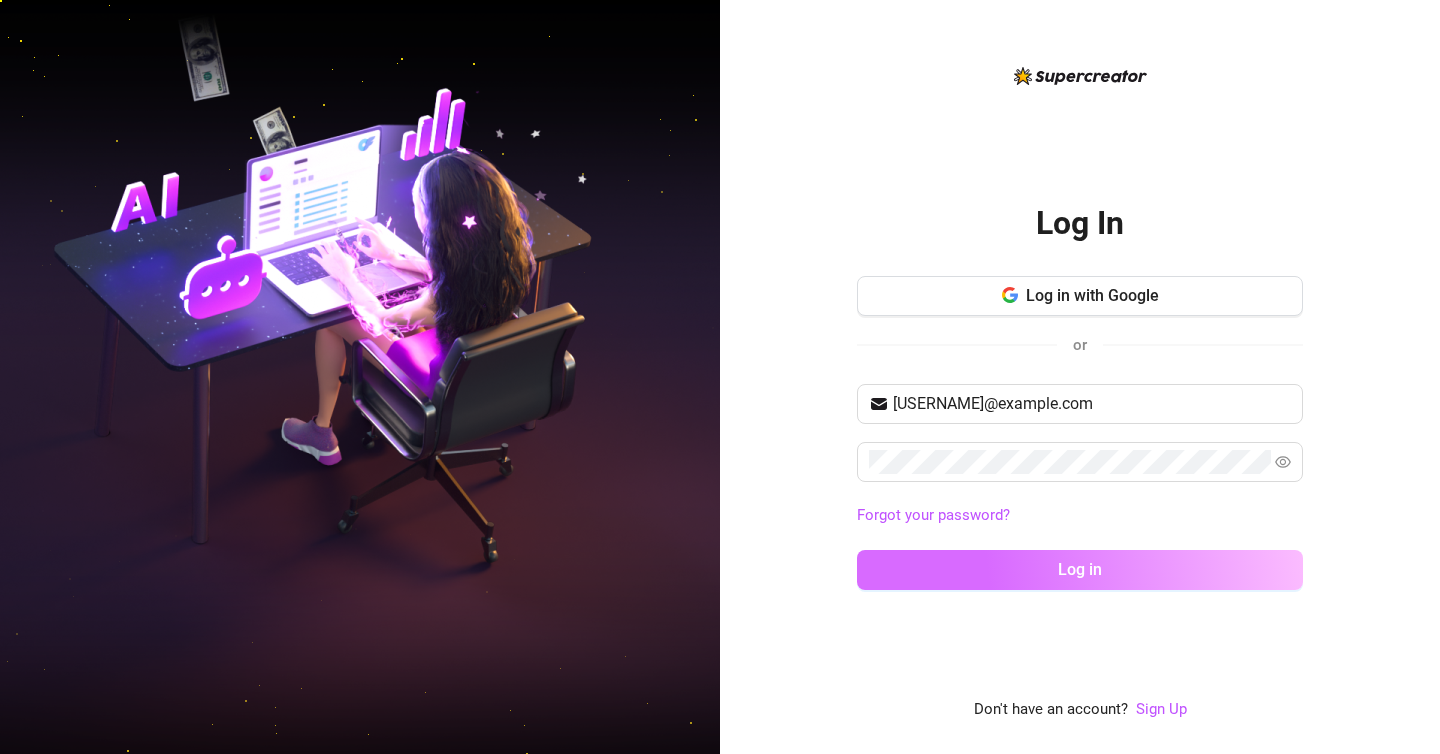 click on "Log in" at bounding box center [1080, 569] 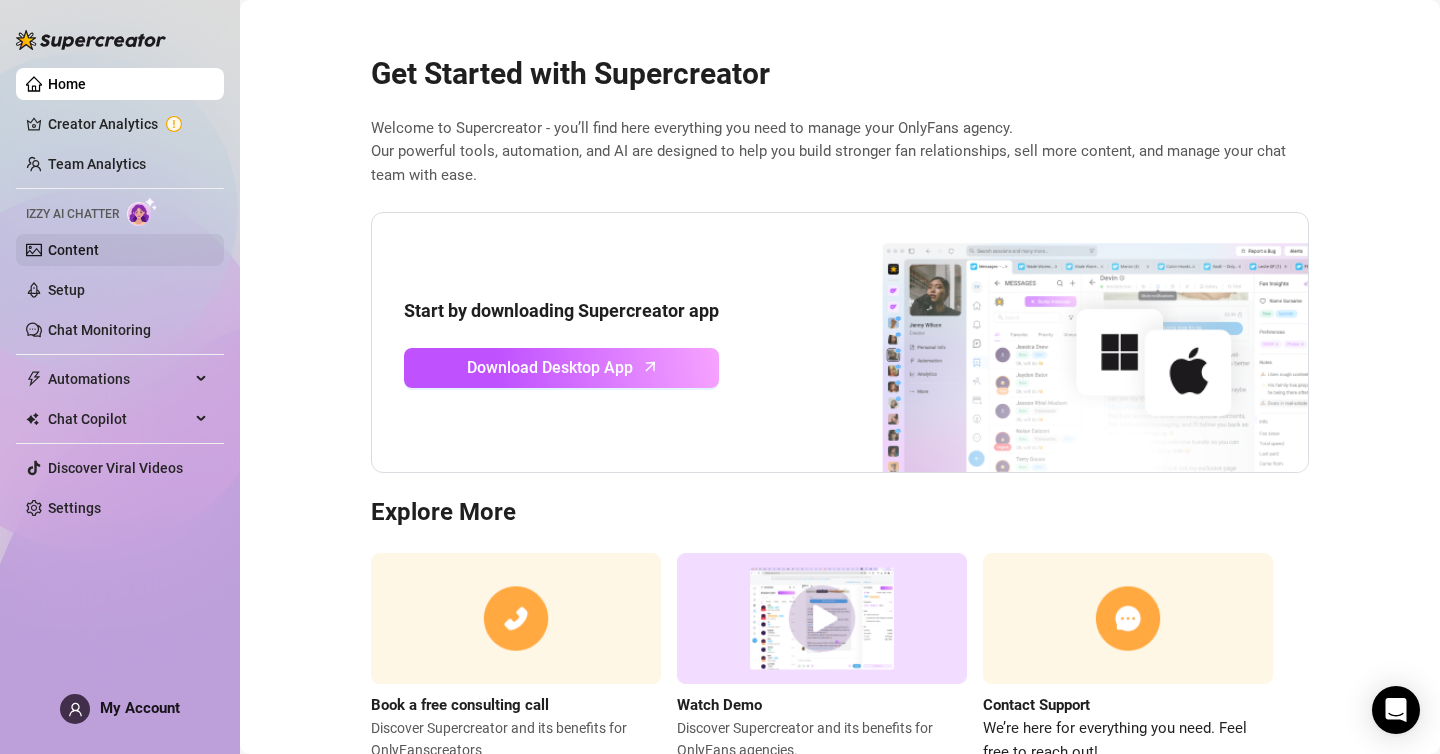 click on "Content" at bounding box center [73, 250] 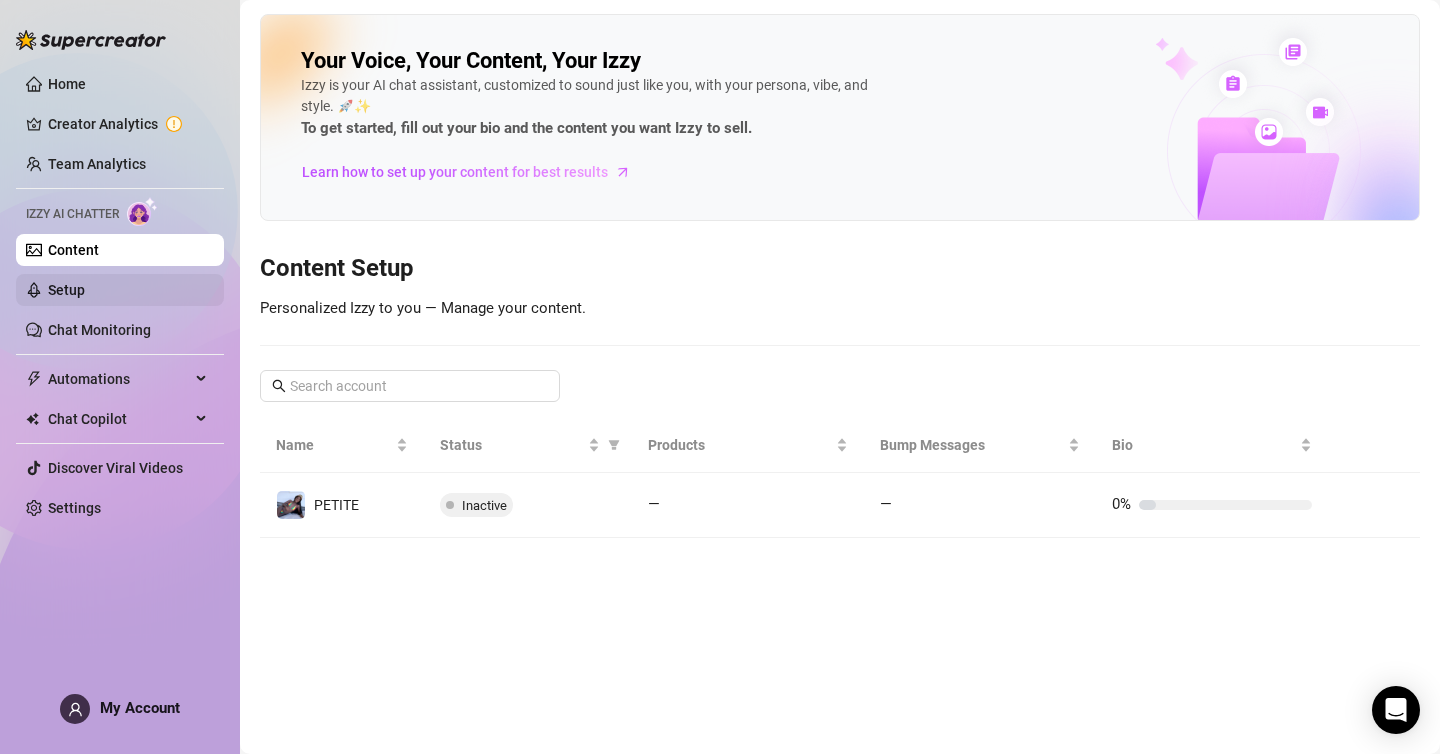 click on "Setup" at bounding box center [66, 290] 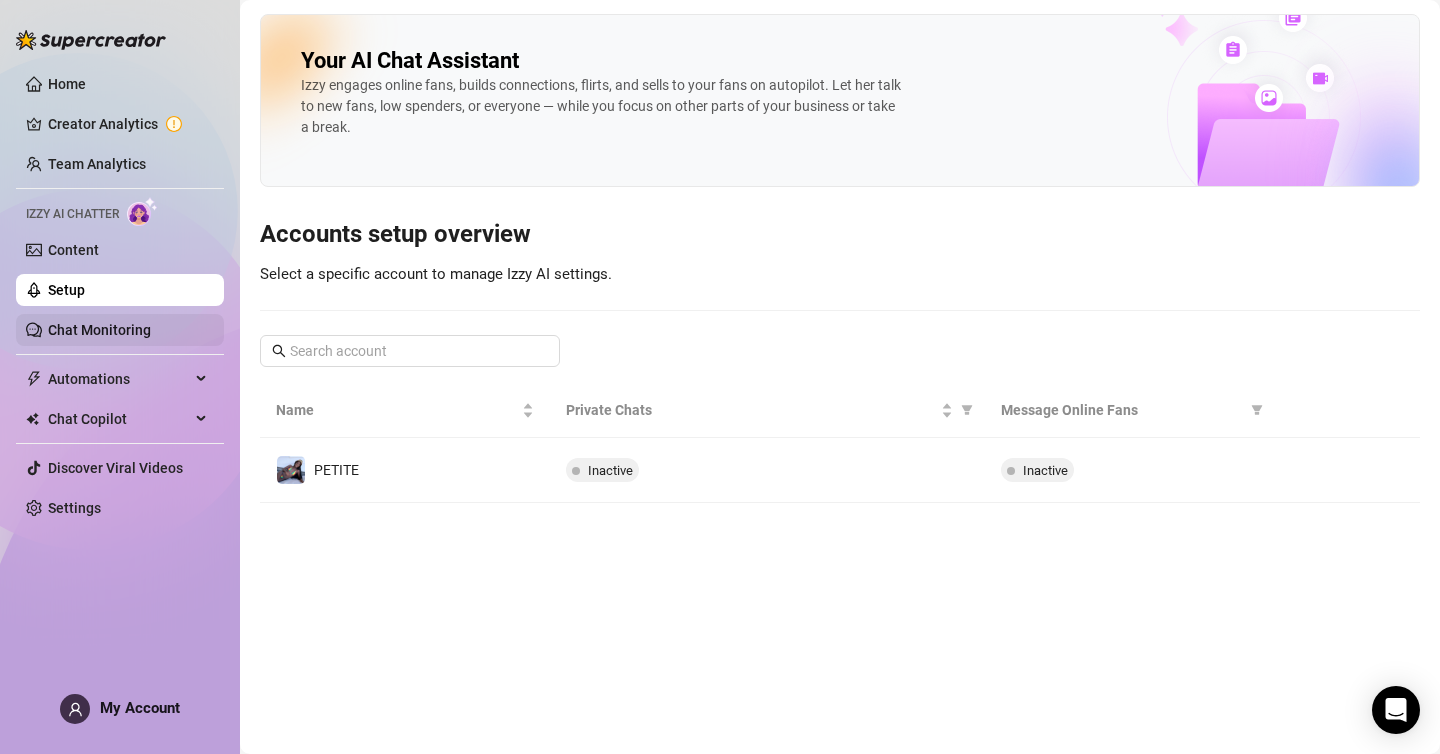 click on "Chat Monitoring" at bounding box center (99, 330) 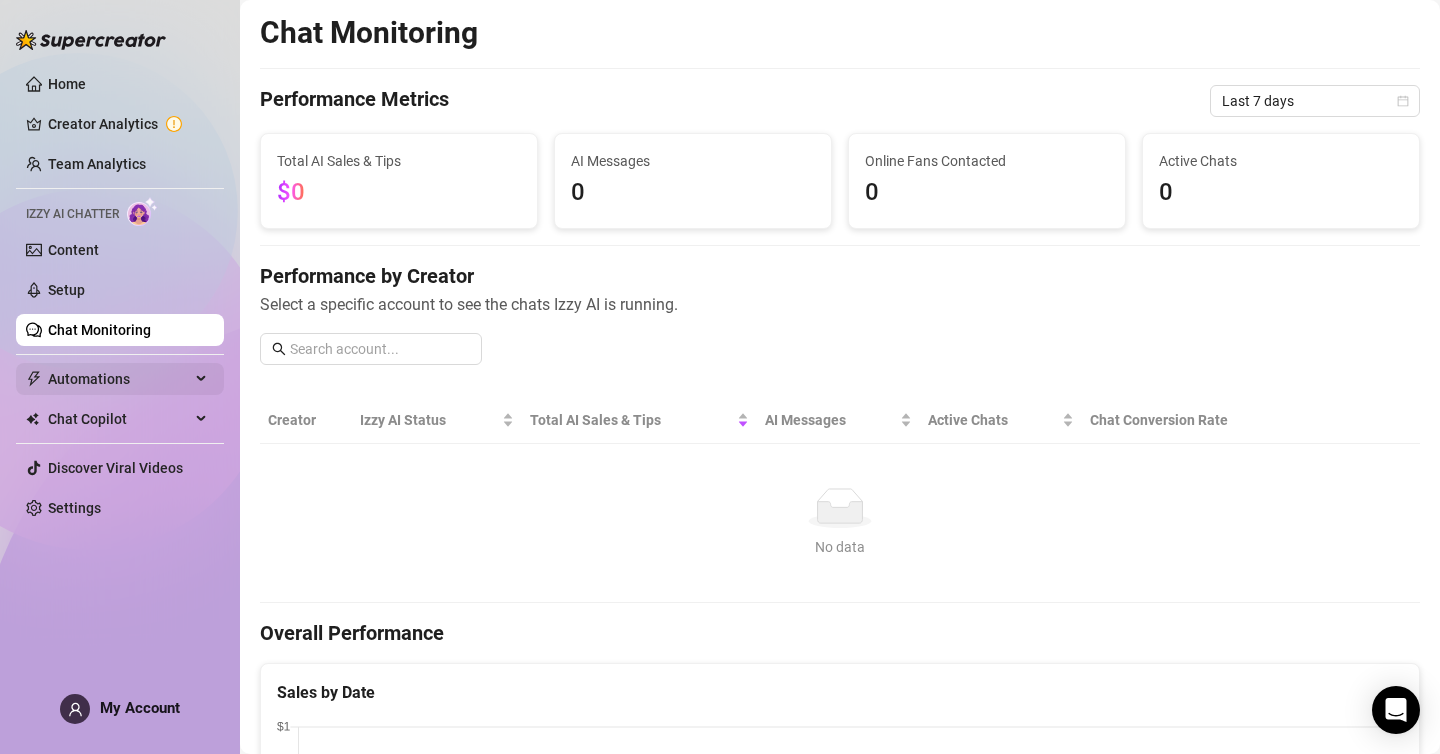 click on "Automations" at bounding box center [119, 379] 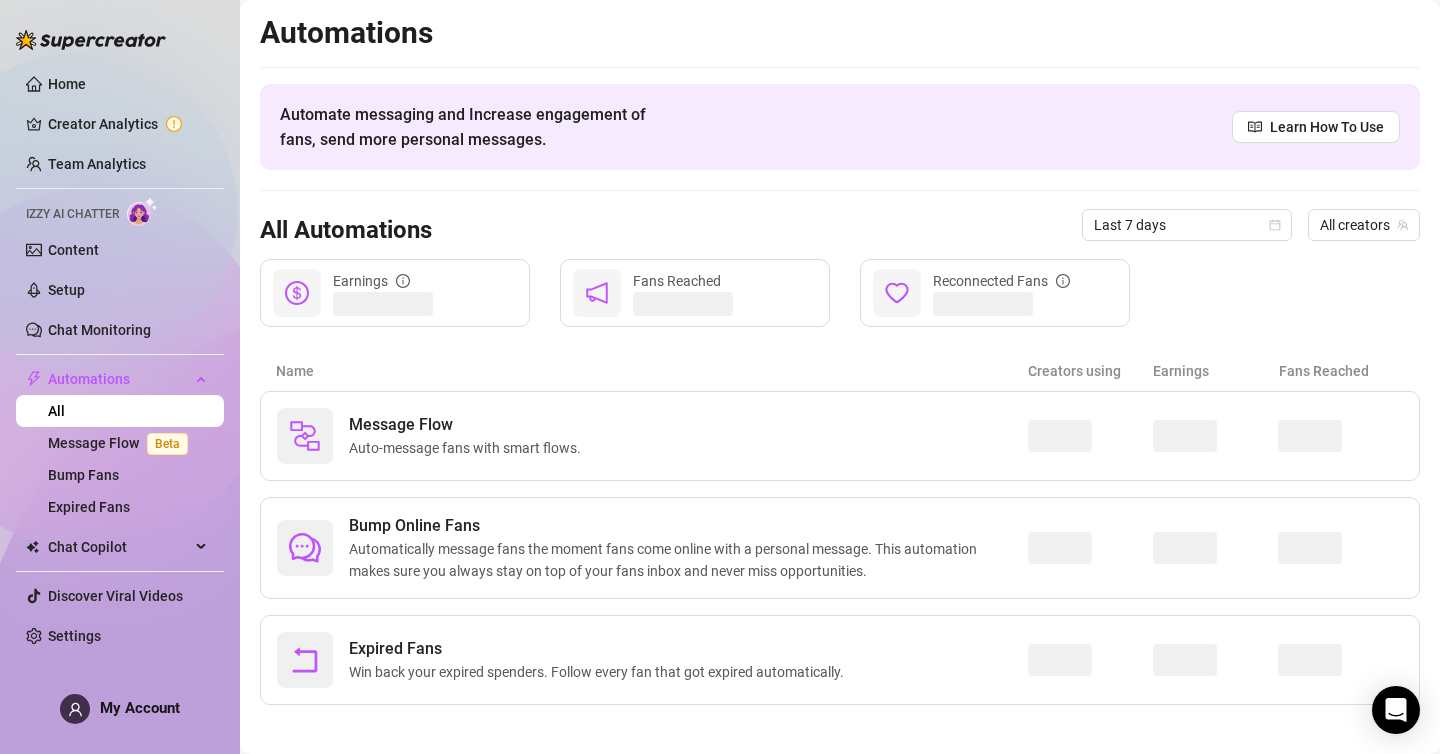 click on "Home Creator Analytics   Team Analytics Izzy AI Chatter Content Setup Chat Monitoring Automations All Message Flow Beta Bump Fans Expired Fans Chat Copilot Discover Viral Videos Settings" at bounding box center [120, 360] 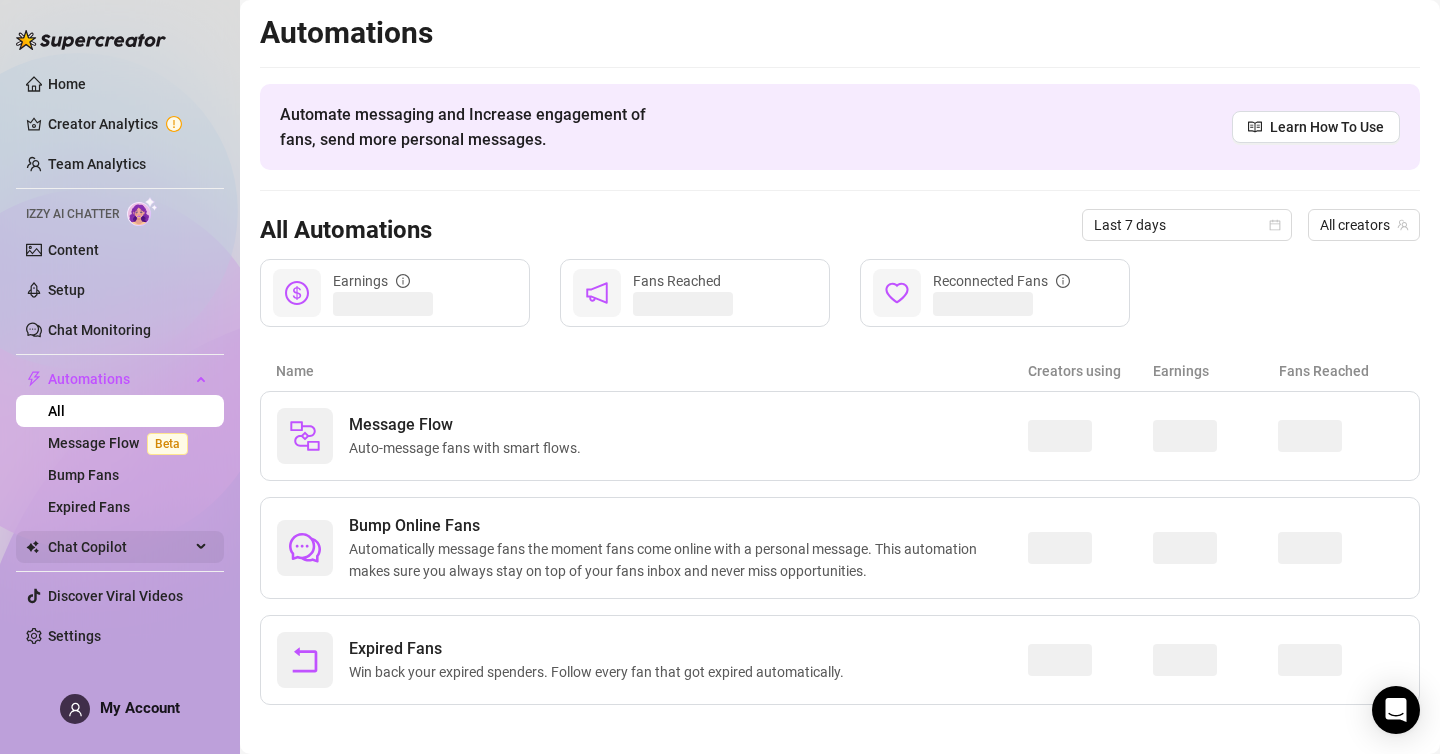 click on "Chat Copilot" at bounding box center (119, 547) 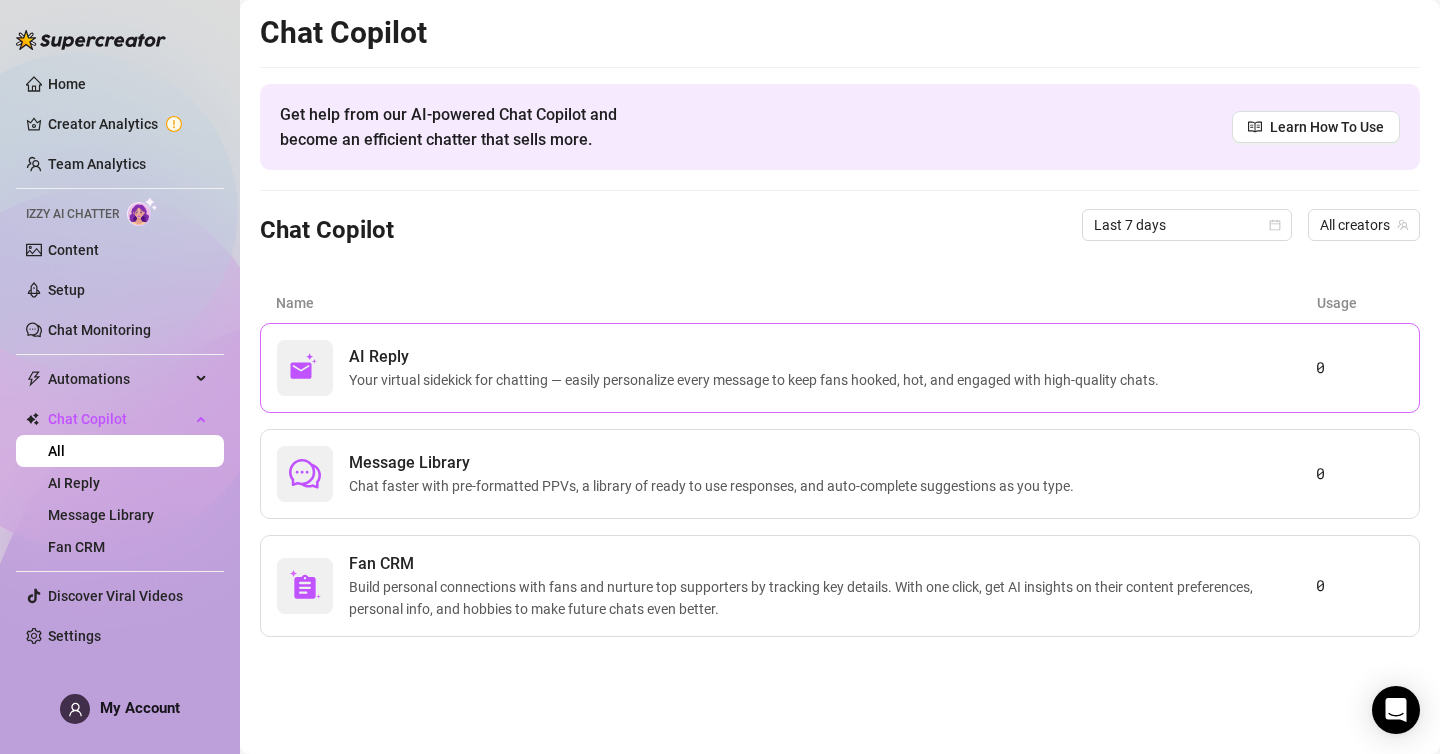 click on "Your virtual sidekick for chatting — easily personalize every message to keep fans hooked, hot, and engaged with high-quality chats." at bounding box center [758, 380] 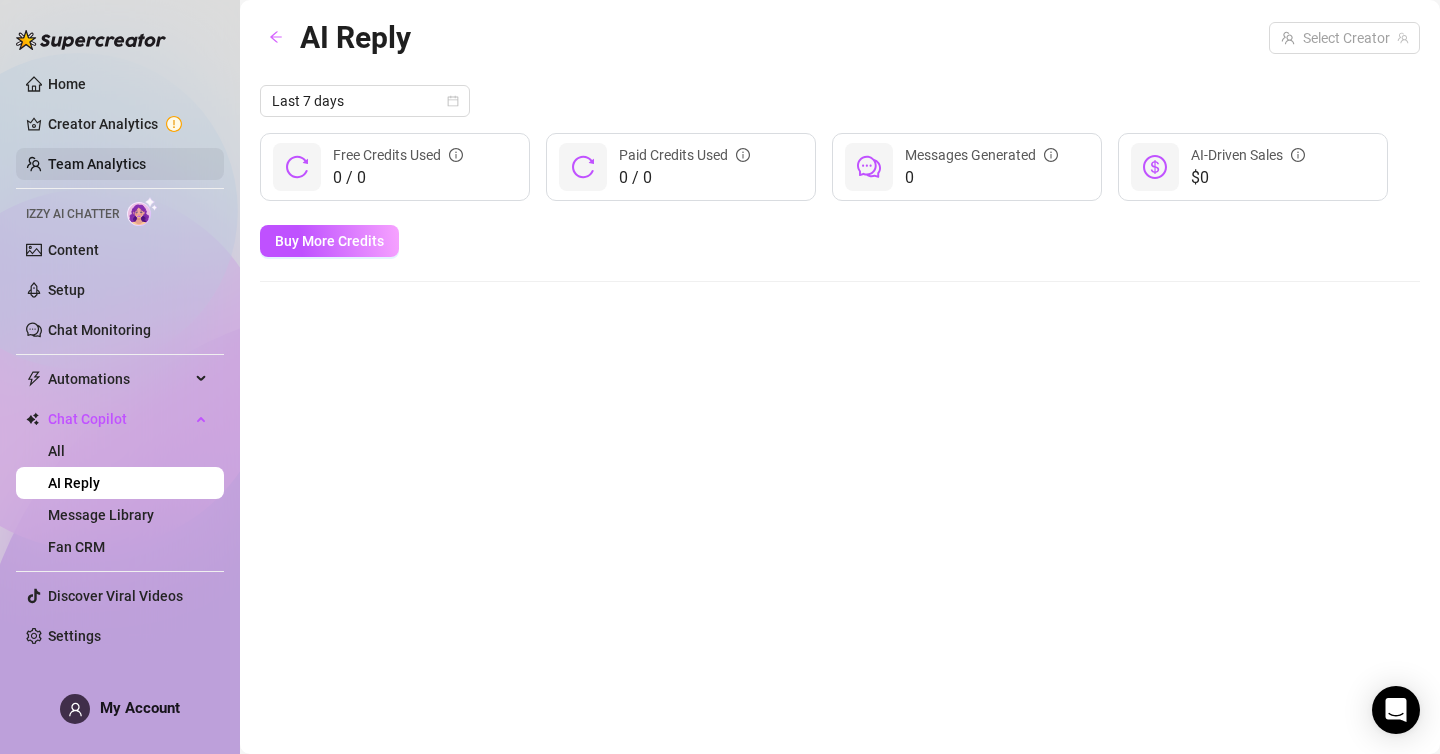 click on "Team Analytics" at bounding box center [97, 164] 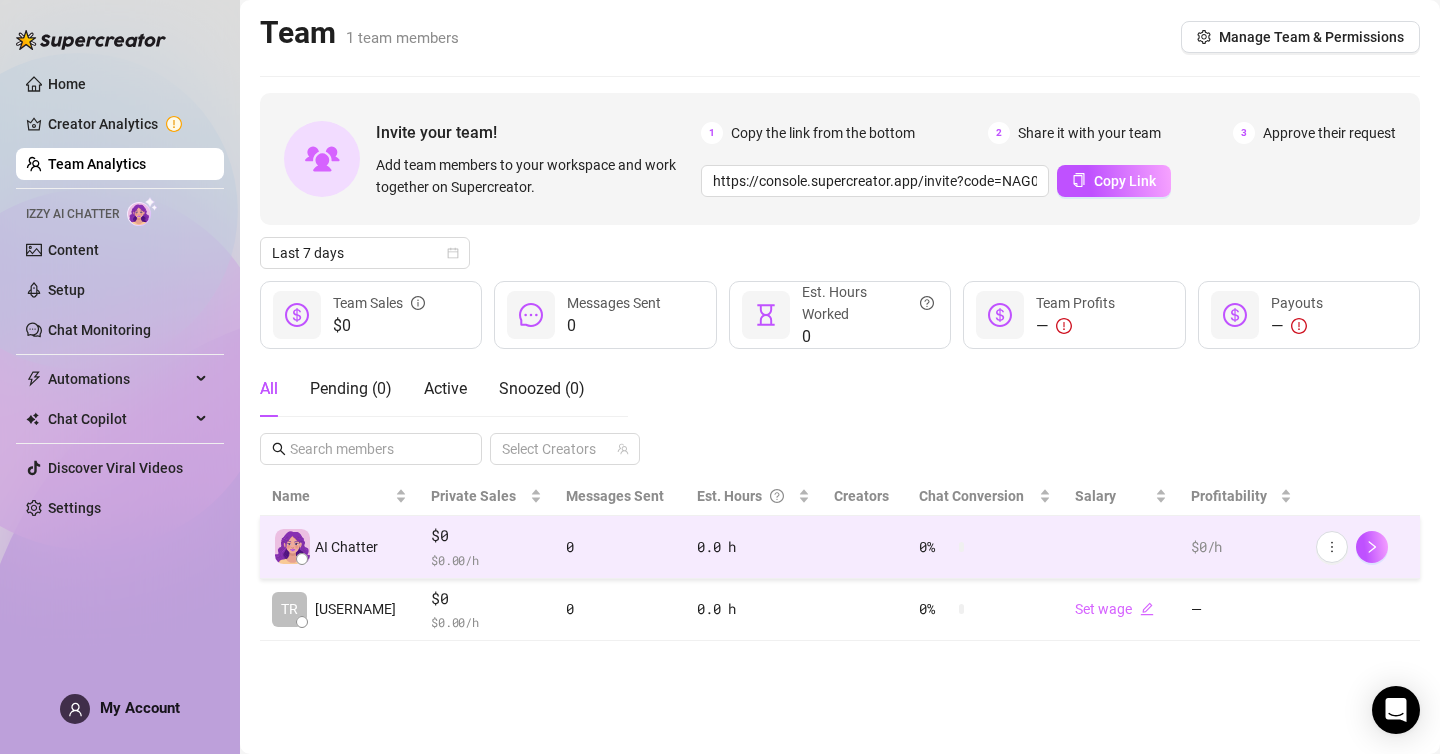 click on "$ 0.00 /h" at bounding box center [486, 560] 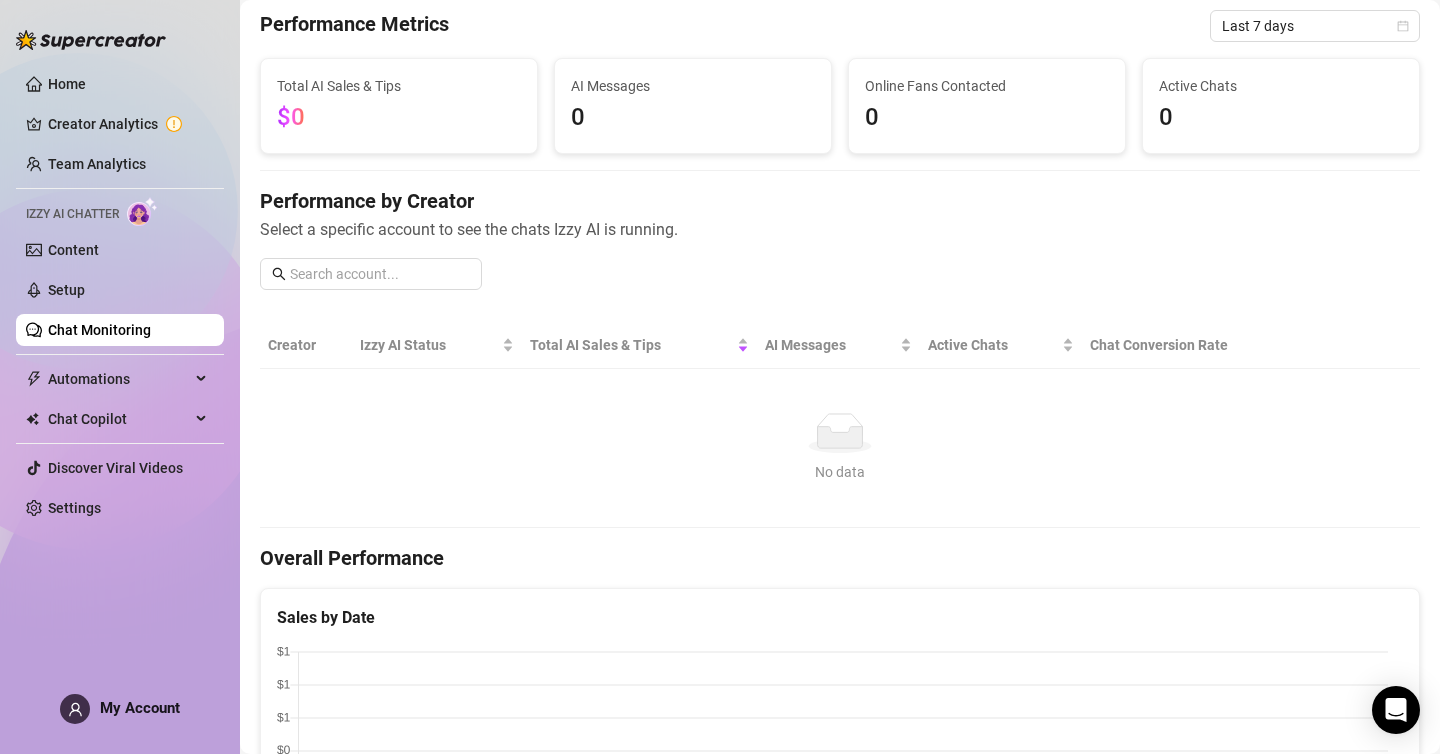 scroll, scrollTop: 0, scrollLeft: 0, axis: both 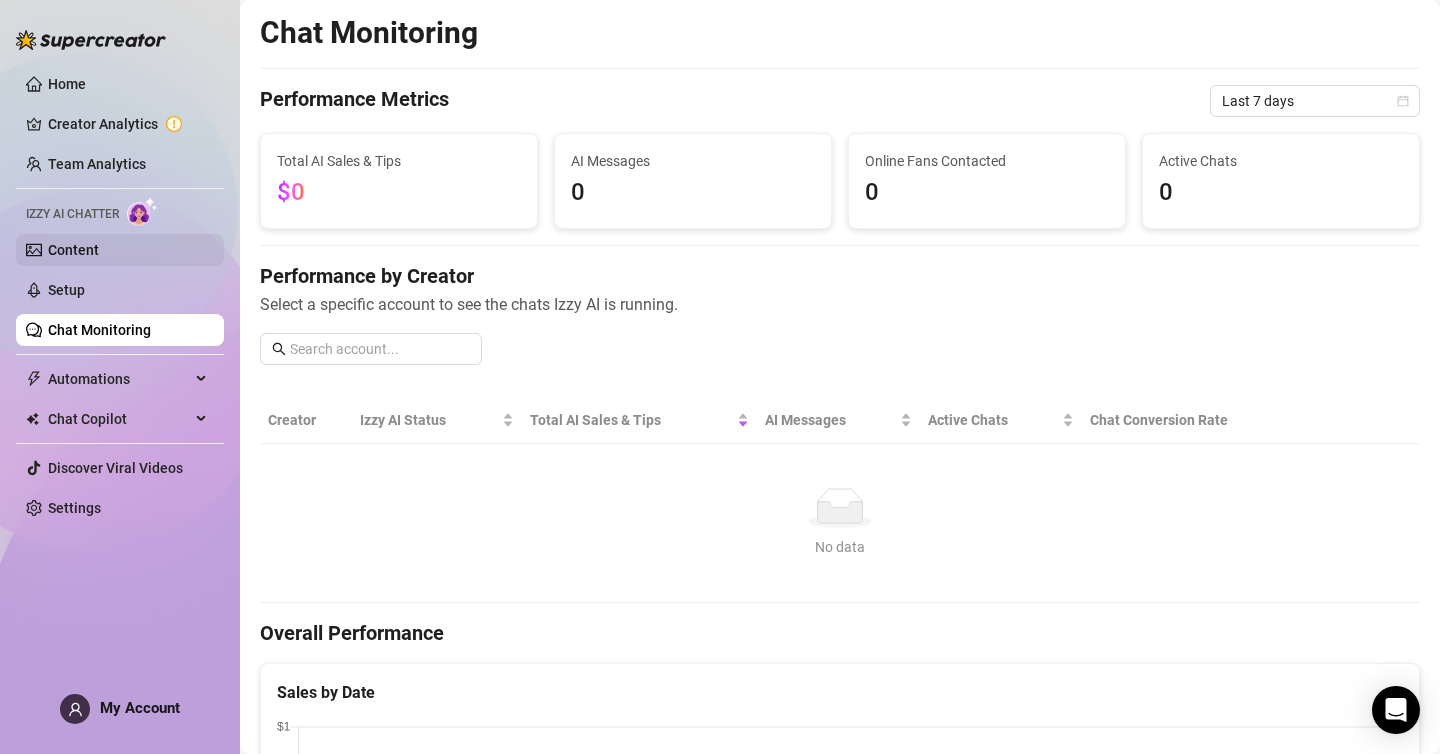 click on "Content" at bounding box center [73, 250] 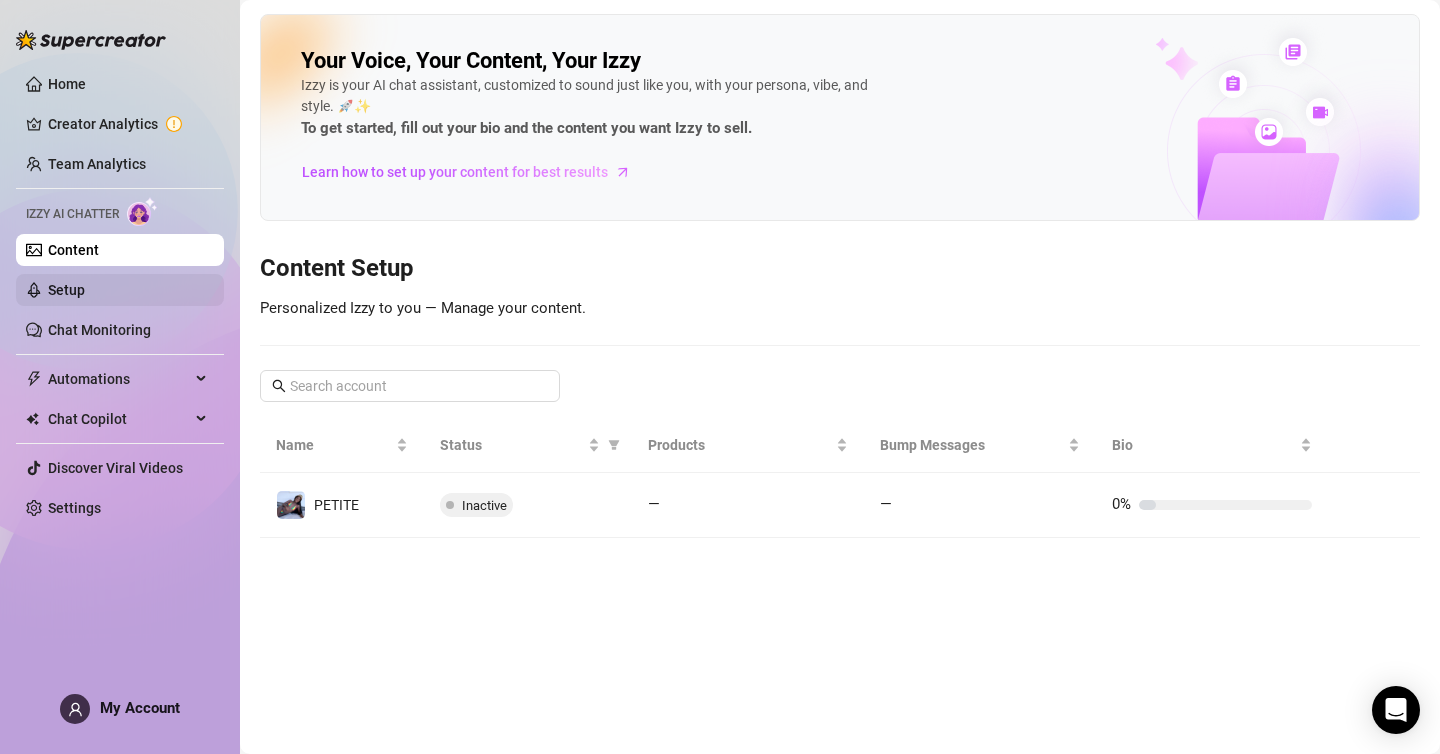 click on "Setup" at bounding box center (66, 290) 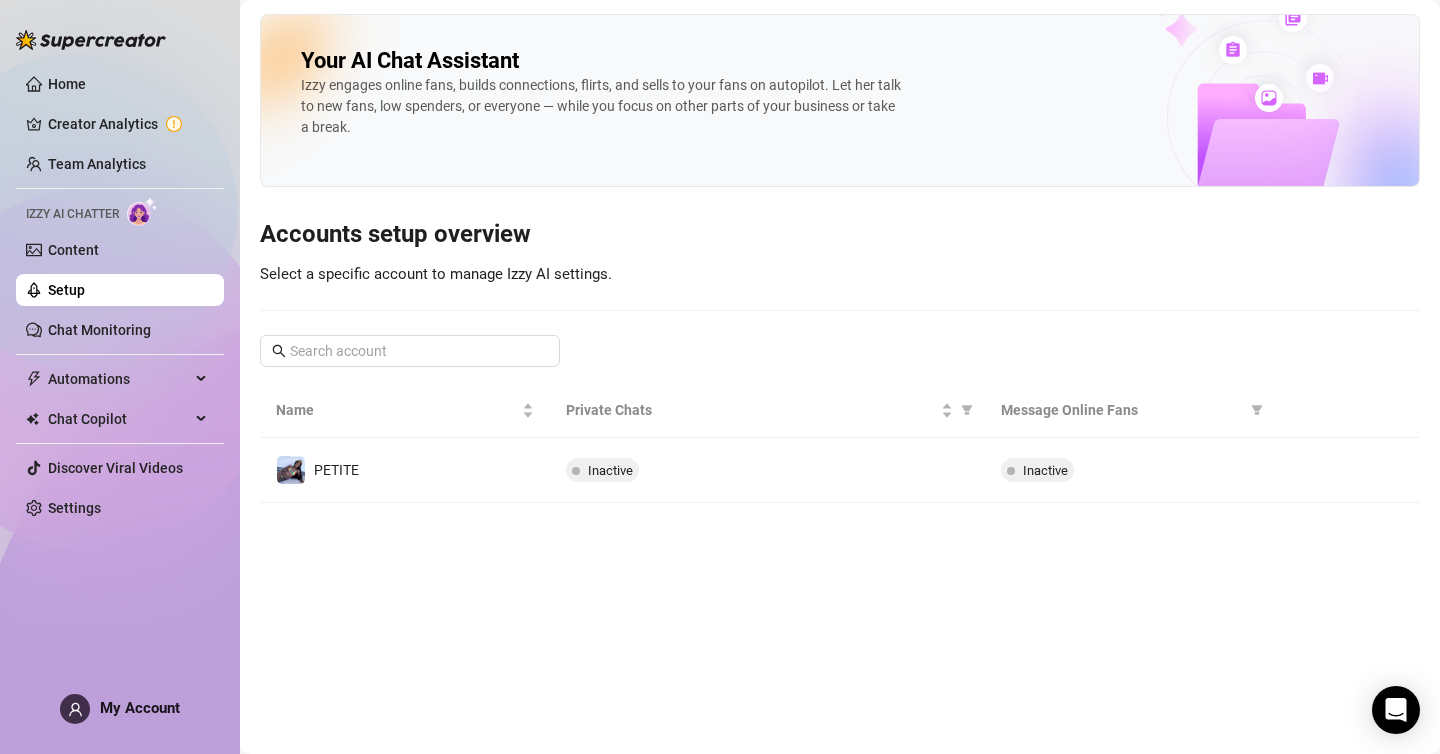 click on "Setup" at bounding box center [66, 290] 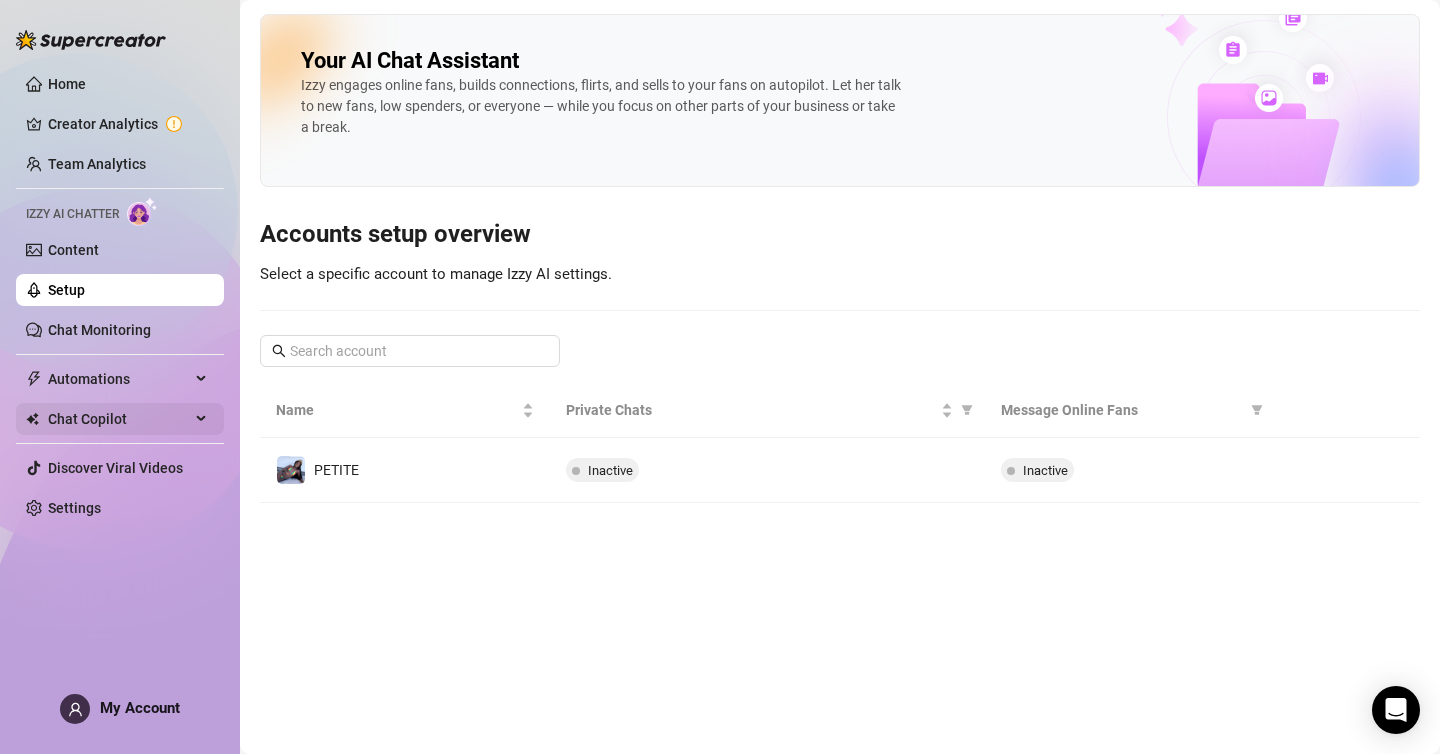 click on "Chat Copilot" at bounding box center (119, 419) 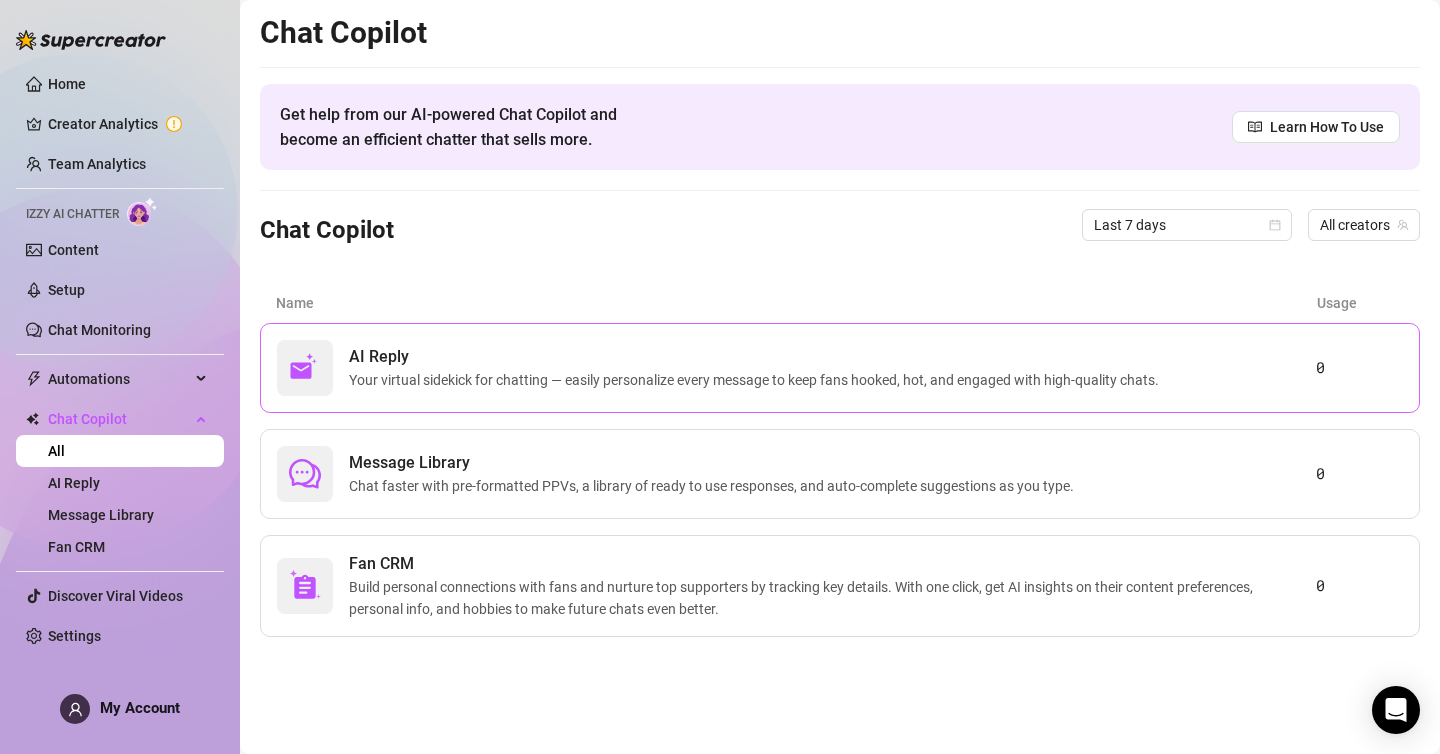 click on "Your virtual sidekick for chatting — easily personalize every message to keep fans hooked, hot, and engaged with high-quality chats." at bounding box center [758, 380] 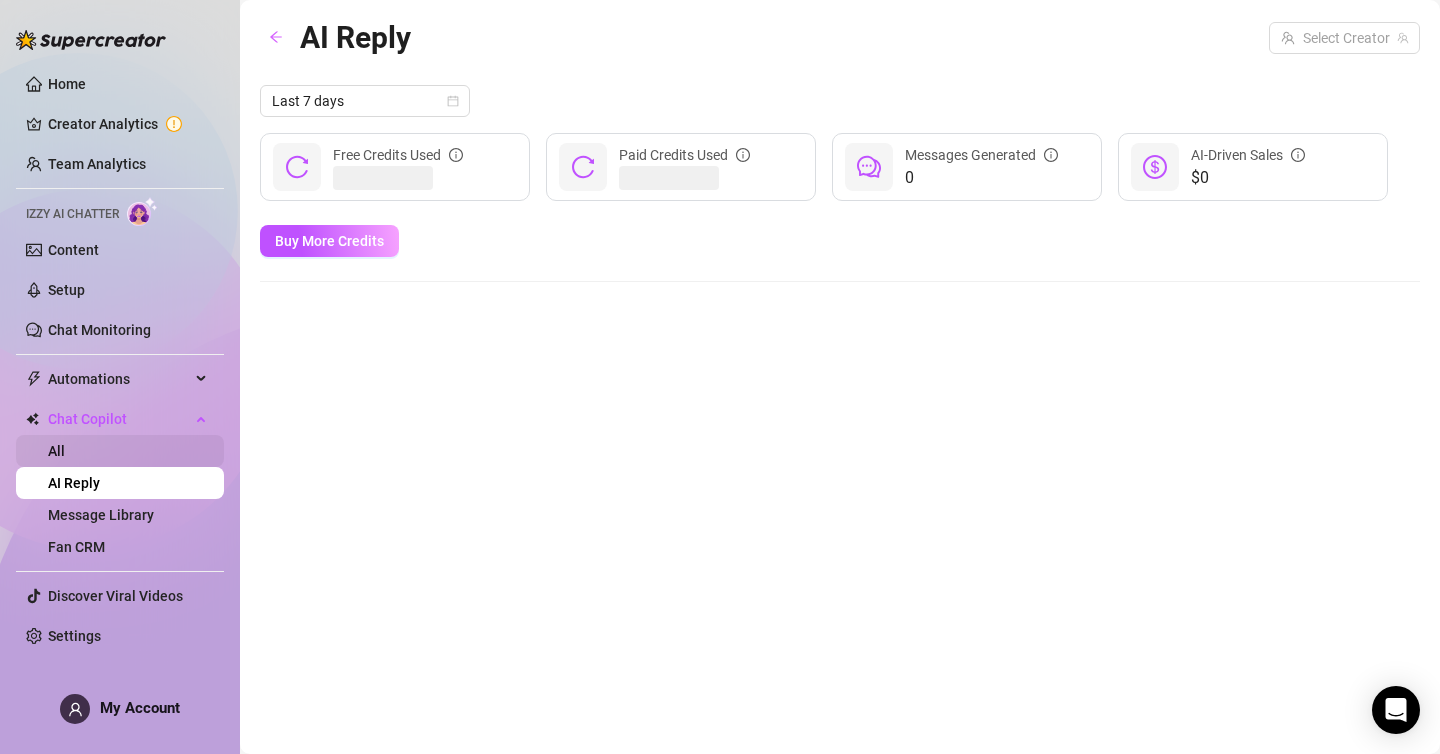 click on "All" at bounding box center (56, 451) 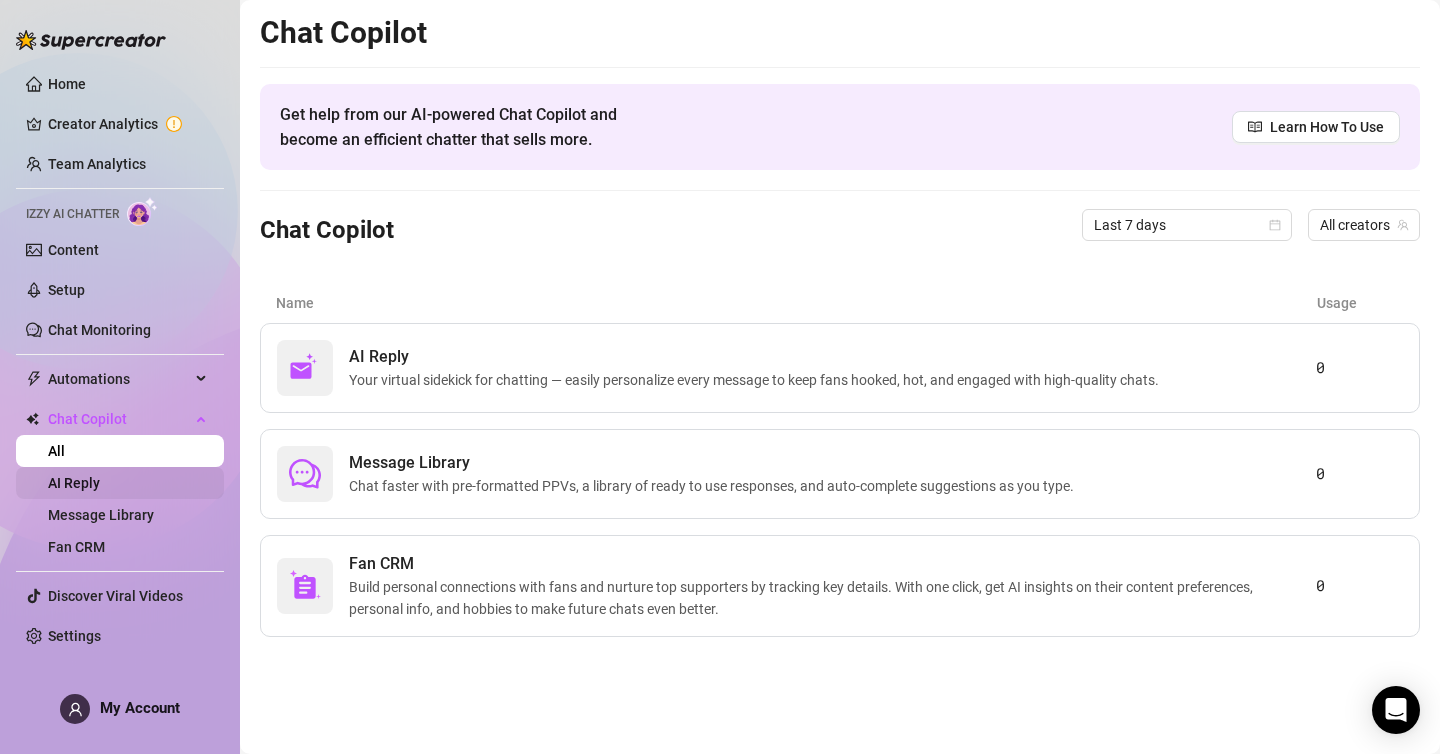 click on "AI Reply" at bounding box center (74, 483) 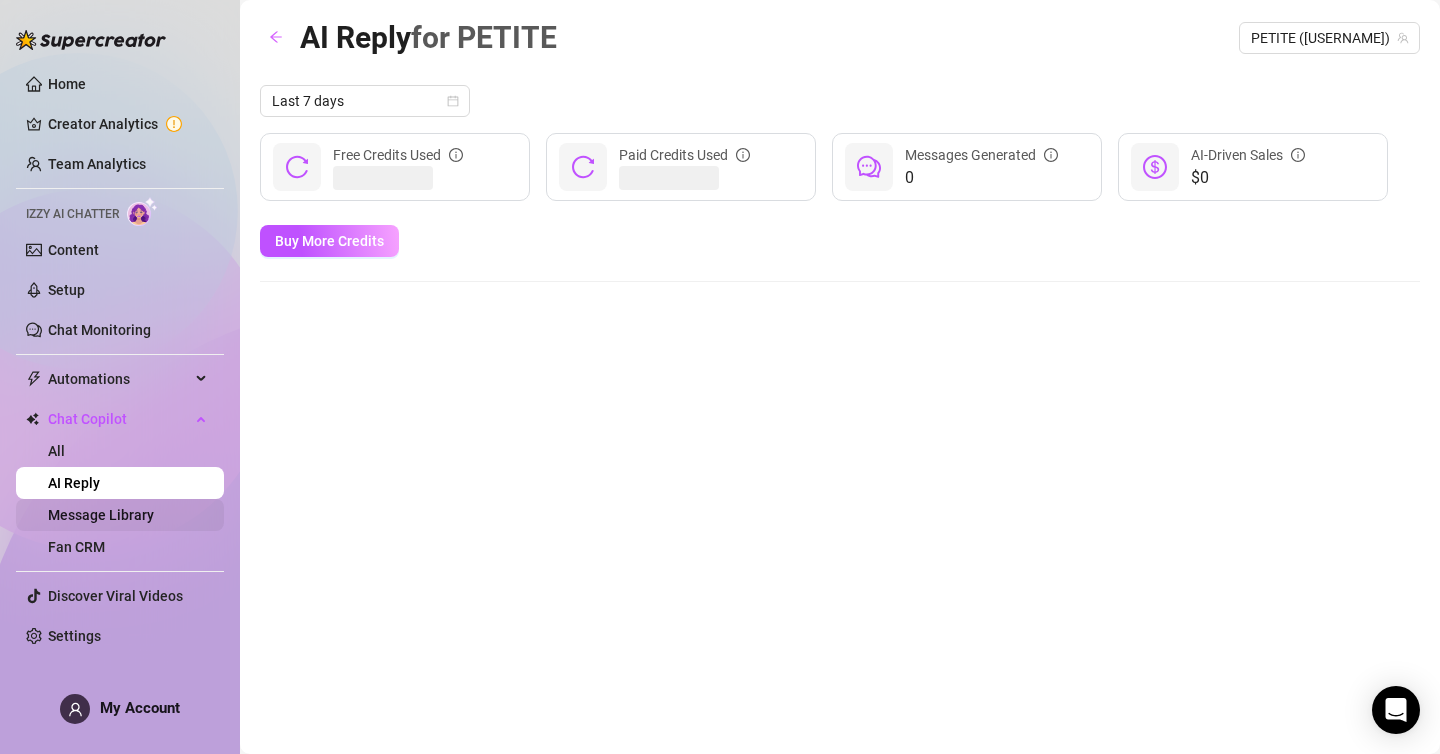 click on "Message Library" at bounding box center [101, 515] 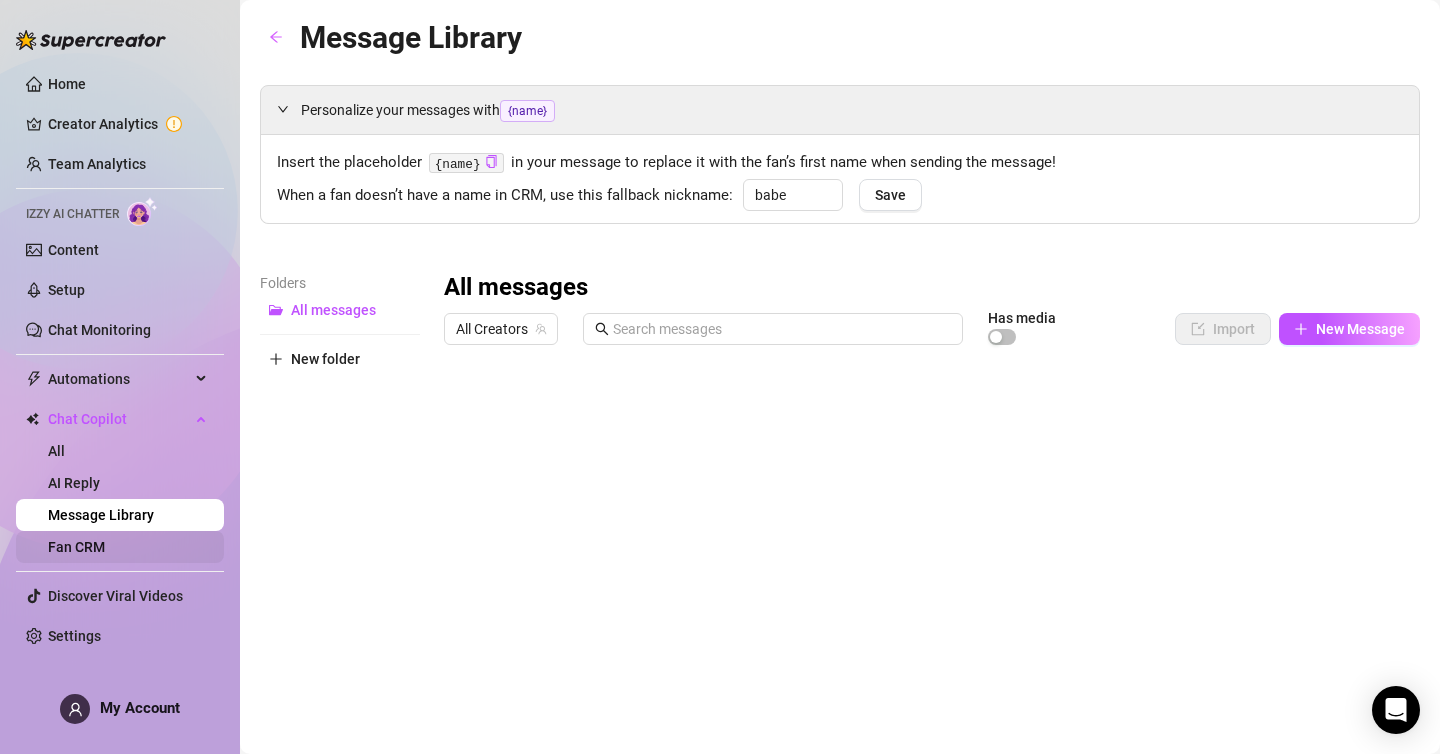 click on "Fan CRM" at bounding box center (76, 547) 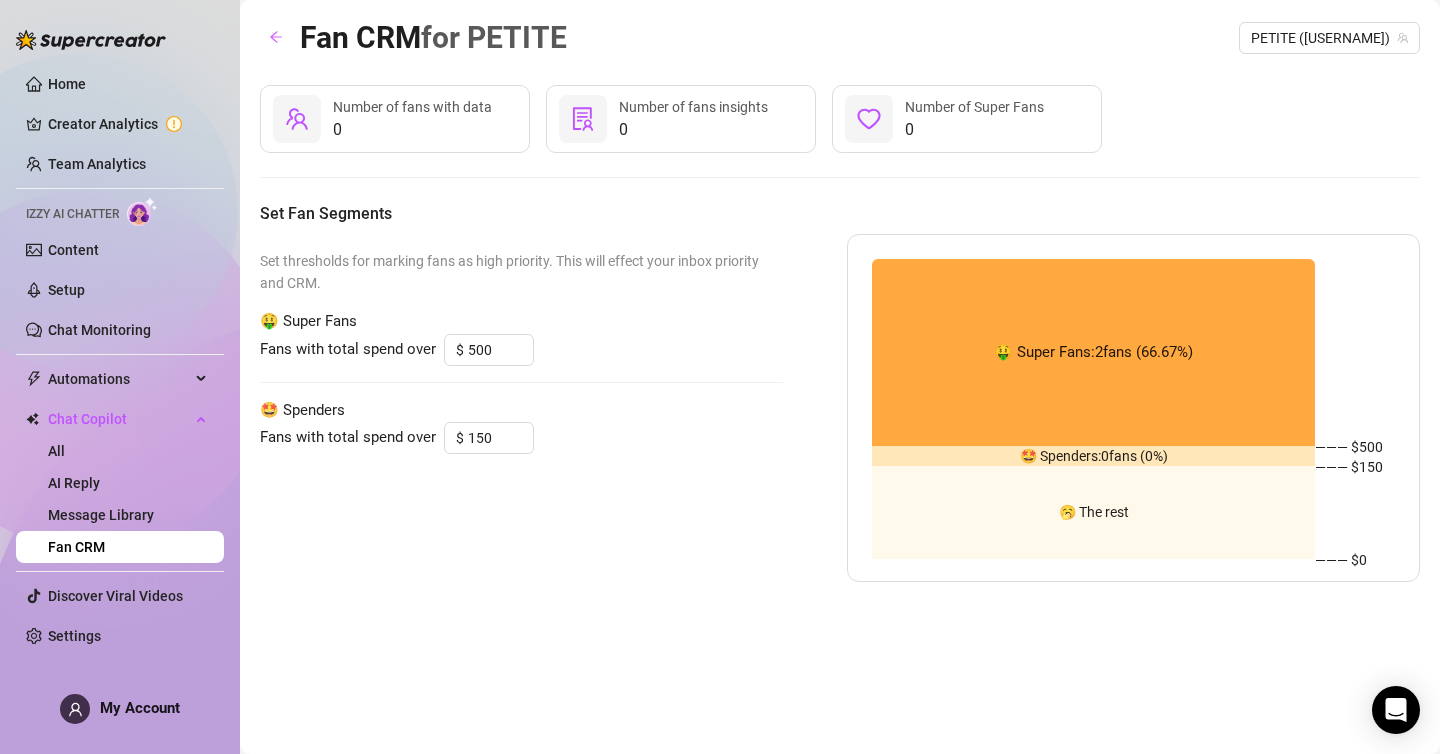 click on "🤑 Super Fans:  2  fans ( 66.67 %)" at bounding box center (1093, 352) 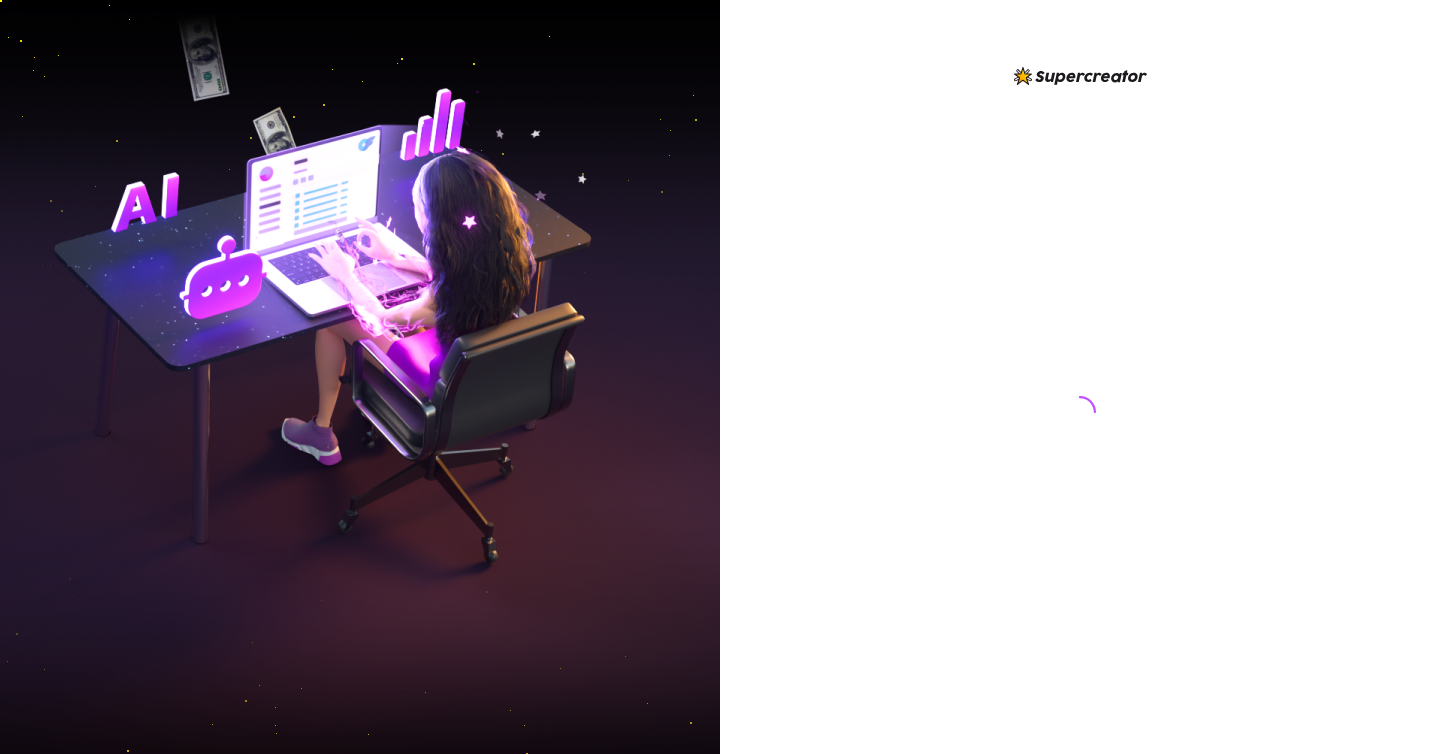 scroll, scrollTop: 0, scrollLeft: 0, axis: both 